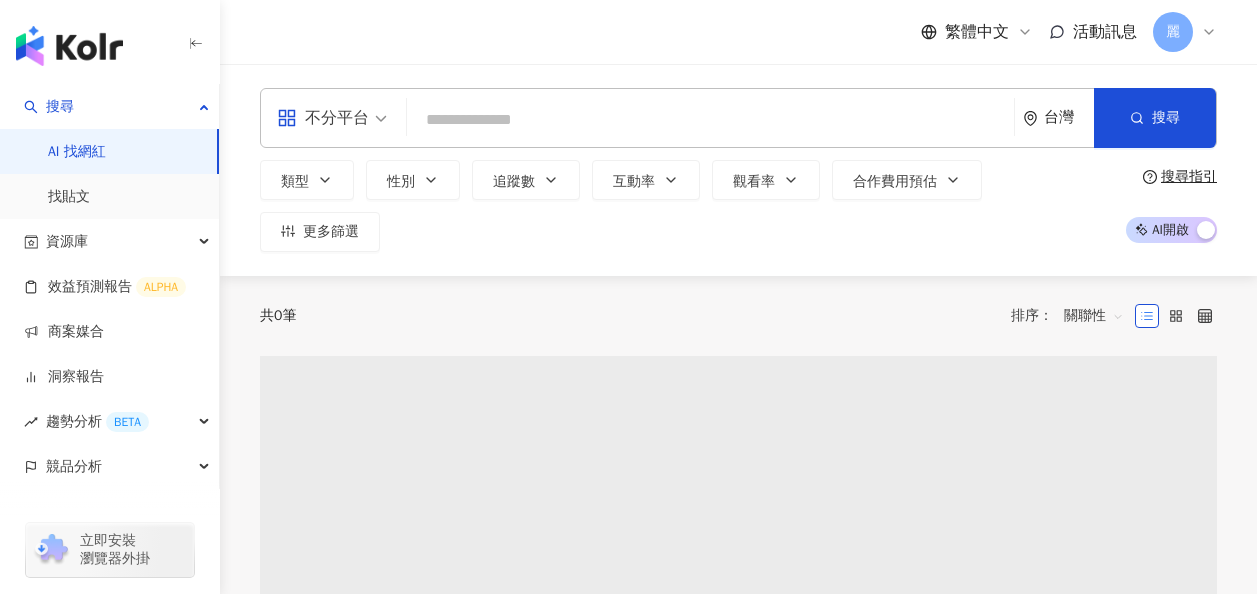 scroll, scrollTop: 0, scrollLeft: 0, axis: both 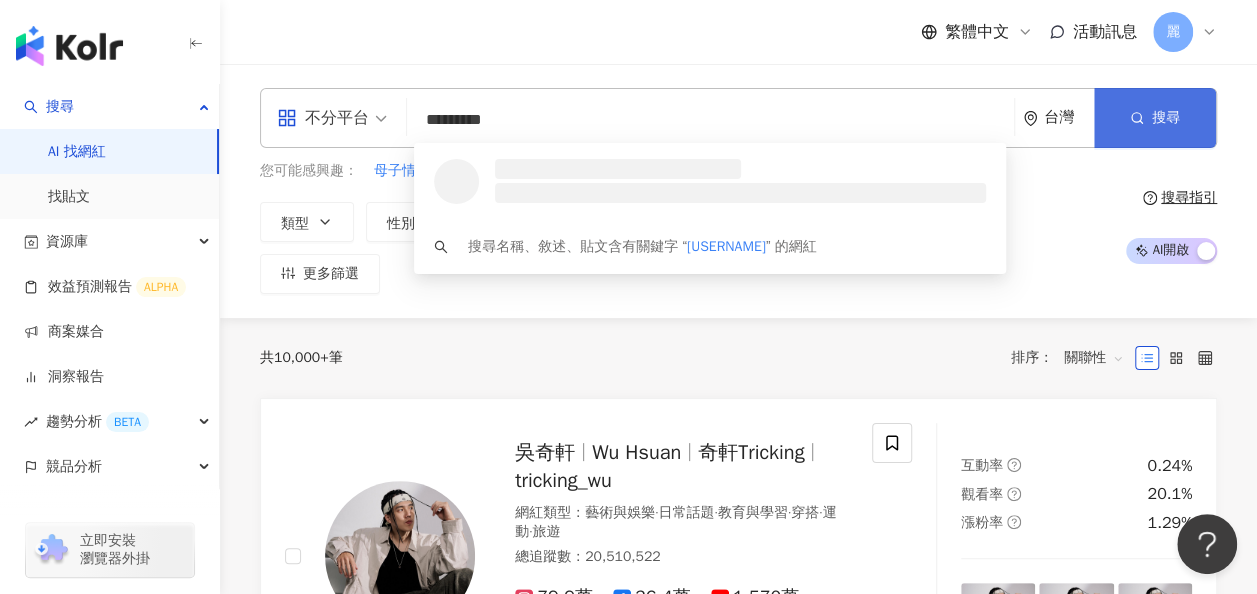click 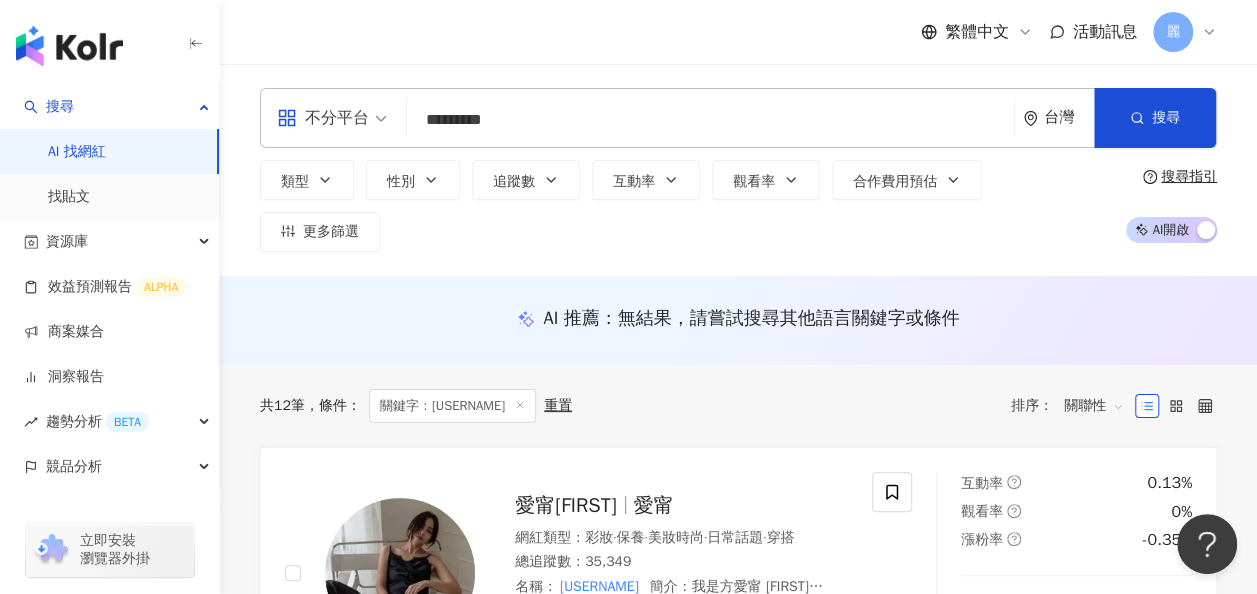 scroll, scrollTop: 300, scrollLeft: 0, axis: vertical 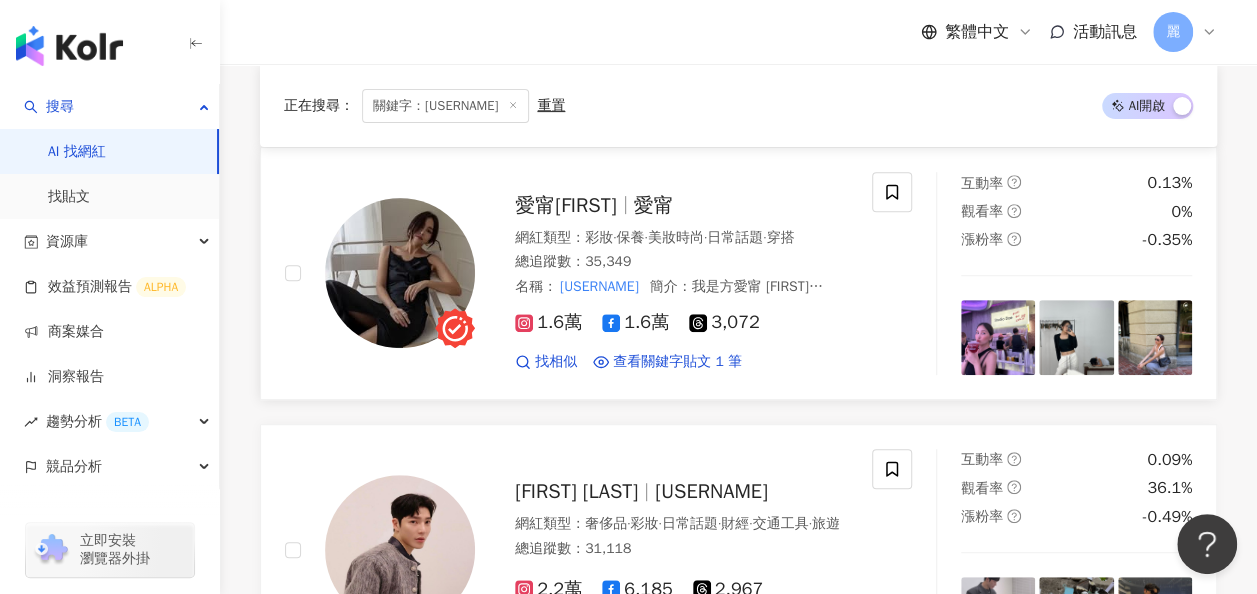 click on "愛甯Spencer" at bounding box center (566, 205) 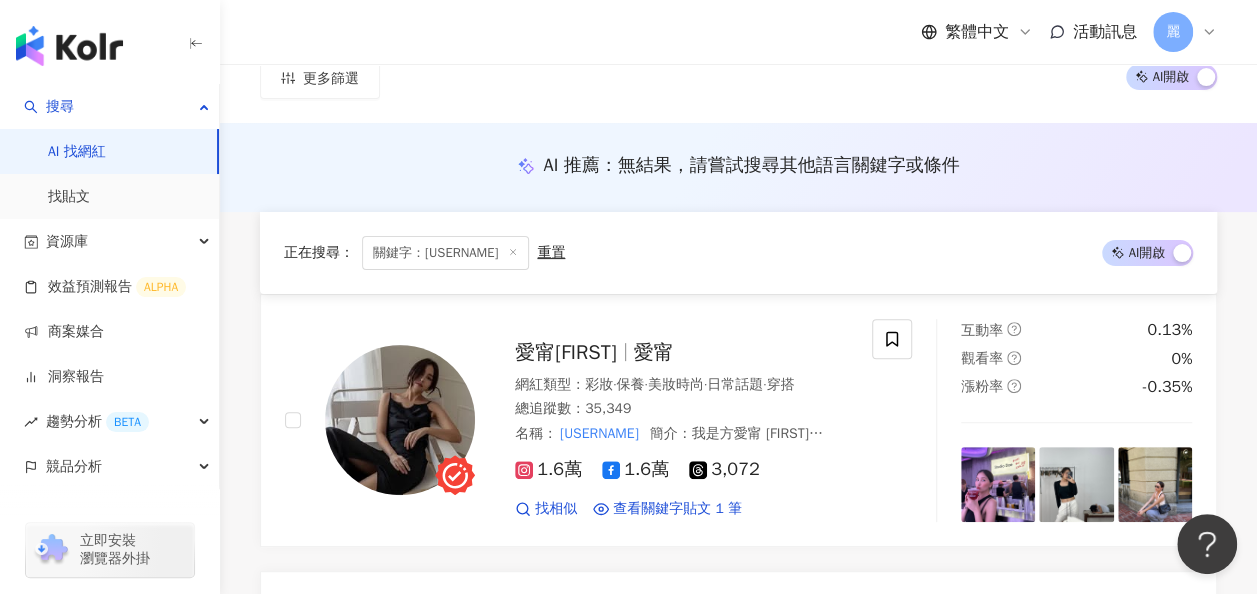 scroll, scrollTop: 0, scrollLeft: 0, axis: both 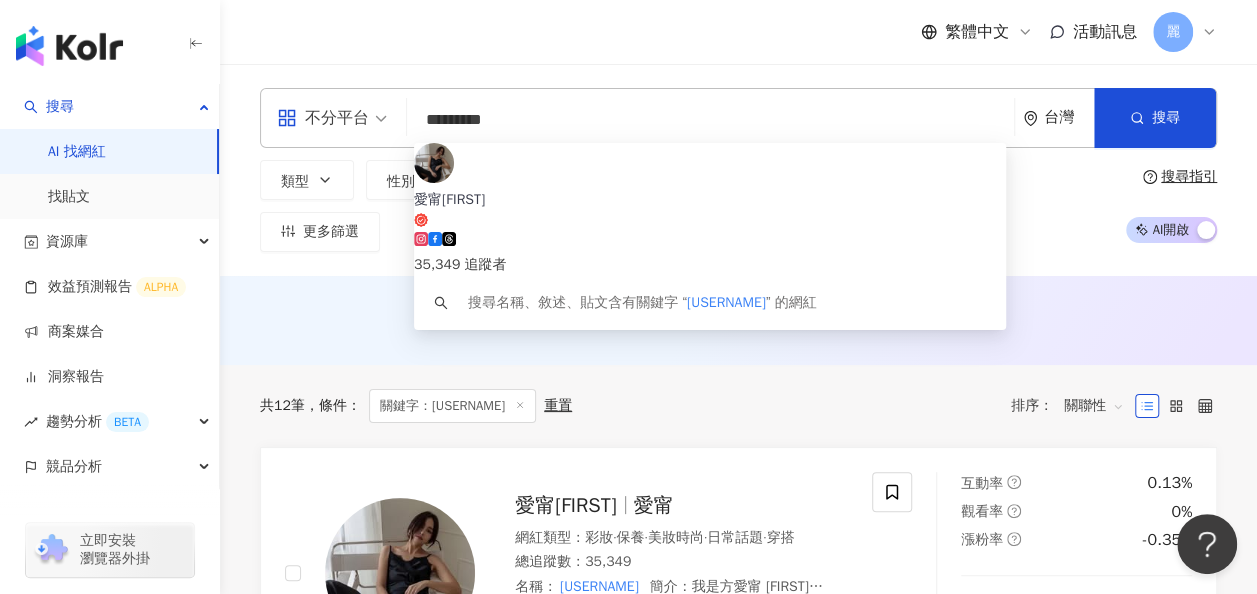 drag, startPoint x: 502, startPoint y: 118, endPoint x: 487, endPoint y: 115, distance: 15.297058 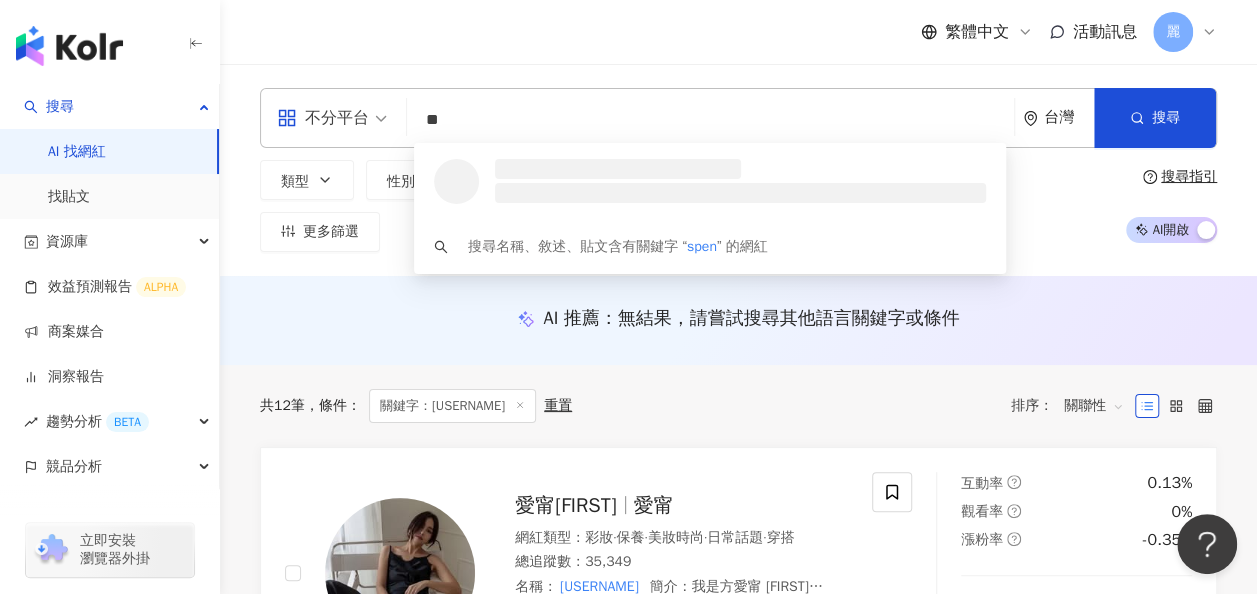 type on "*" 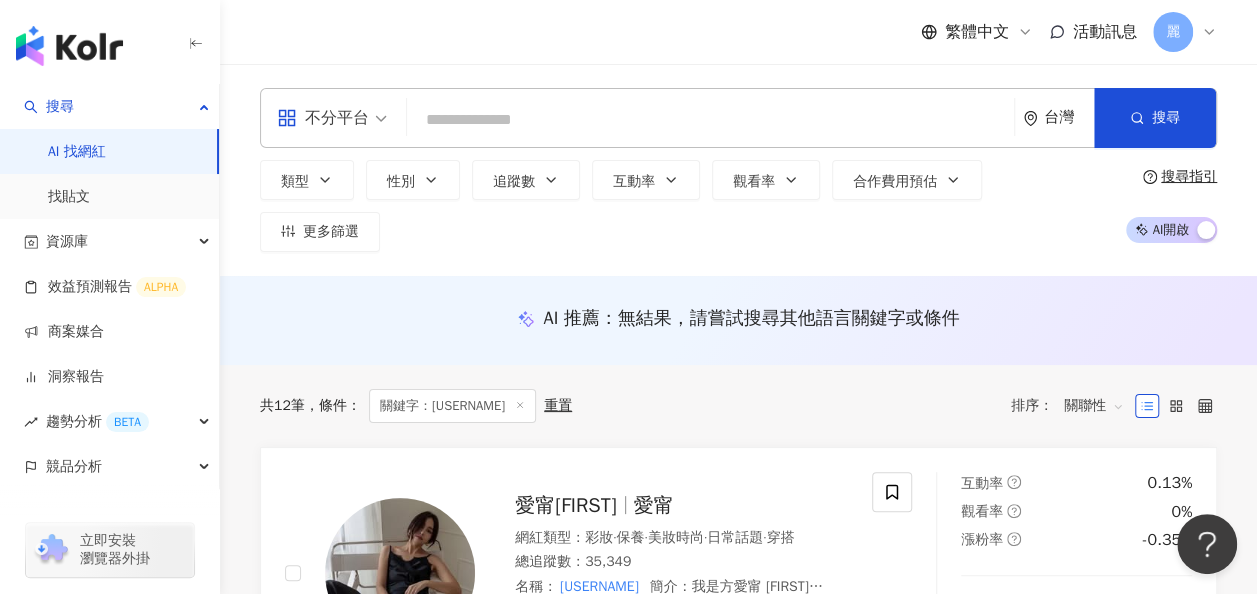 paste on "*********" 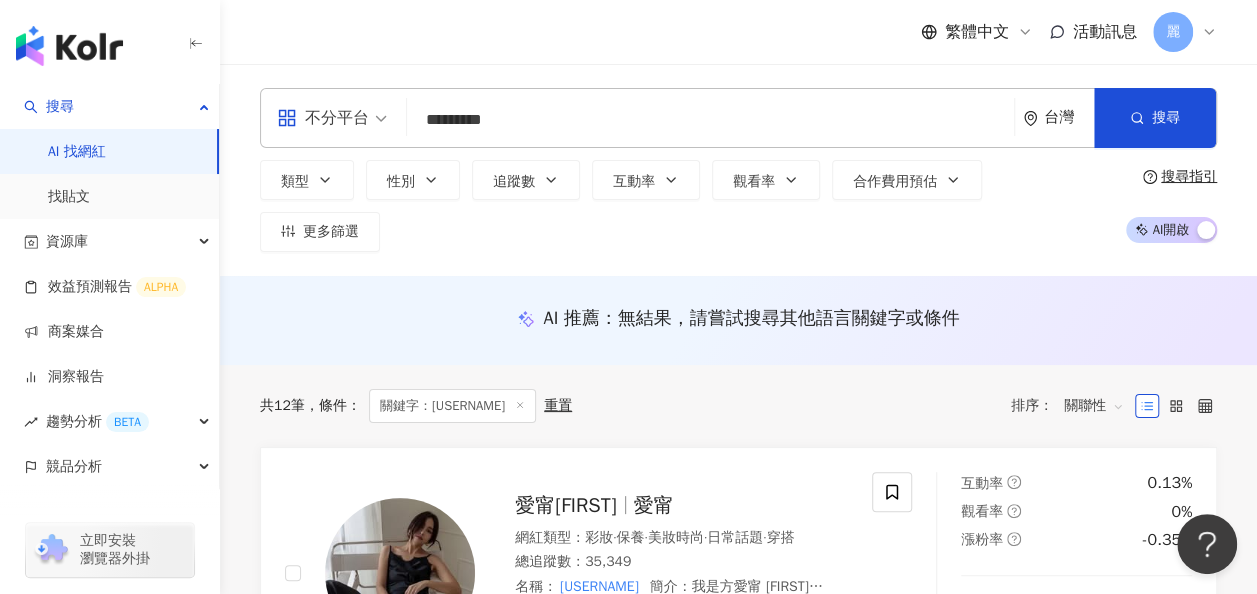 type on "*********" 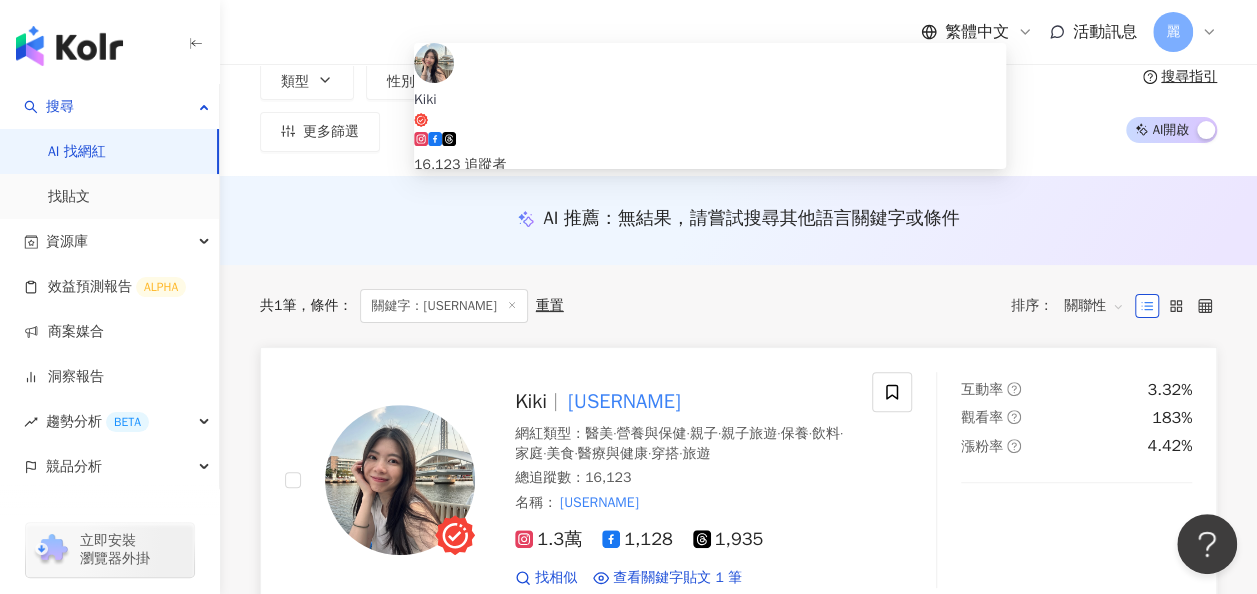 scroll, scrollTop: 200, scrollLeft: 0, axis: vertical 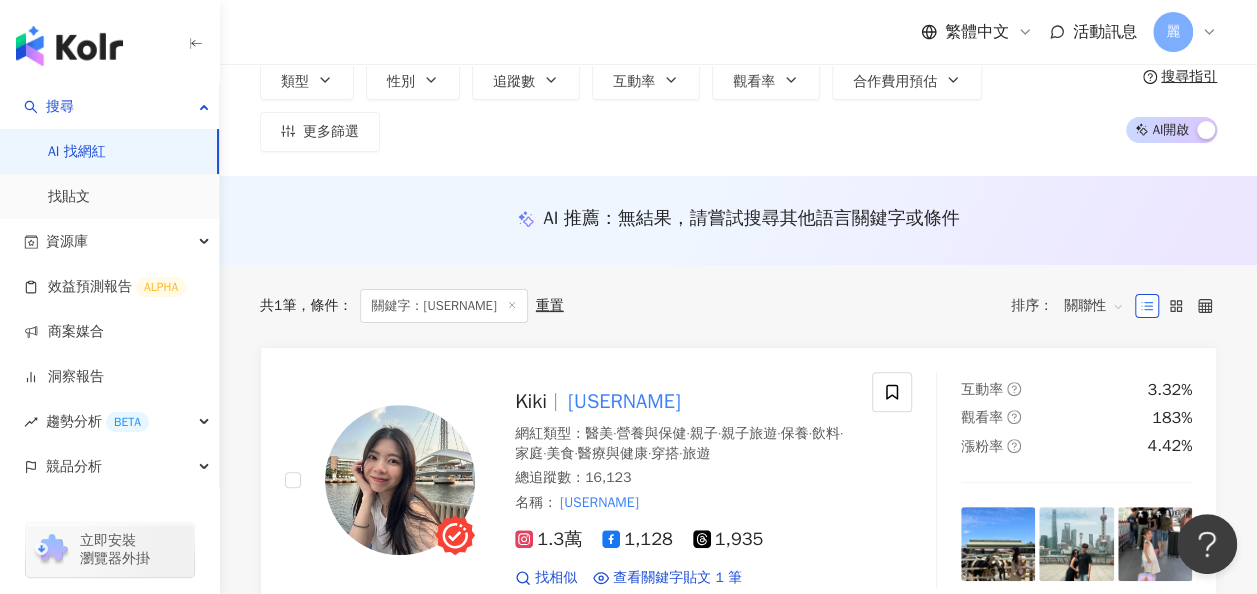 click on "共  1  筆 條件 ： 關鍵字：bonny0812 重置 排序： 關聯性" at bounding box center [738, 306] 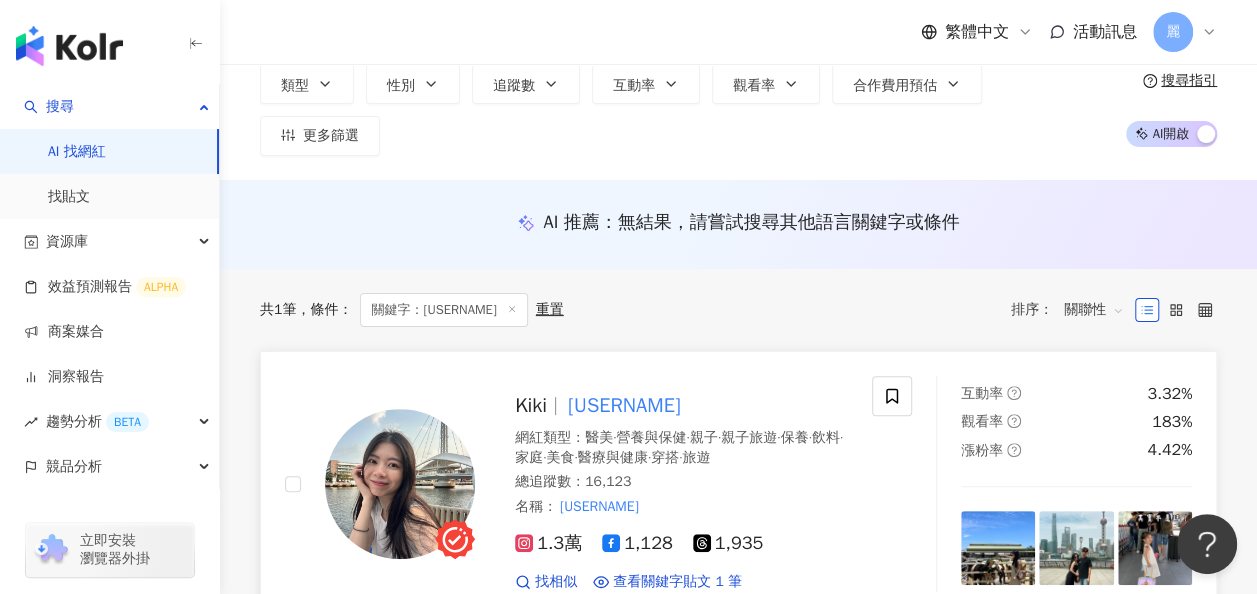 scroll, scrollTop: 100, scrollLeft: 0, axis: vertical 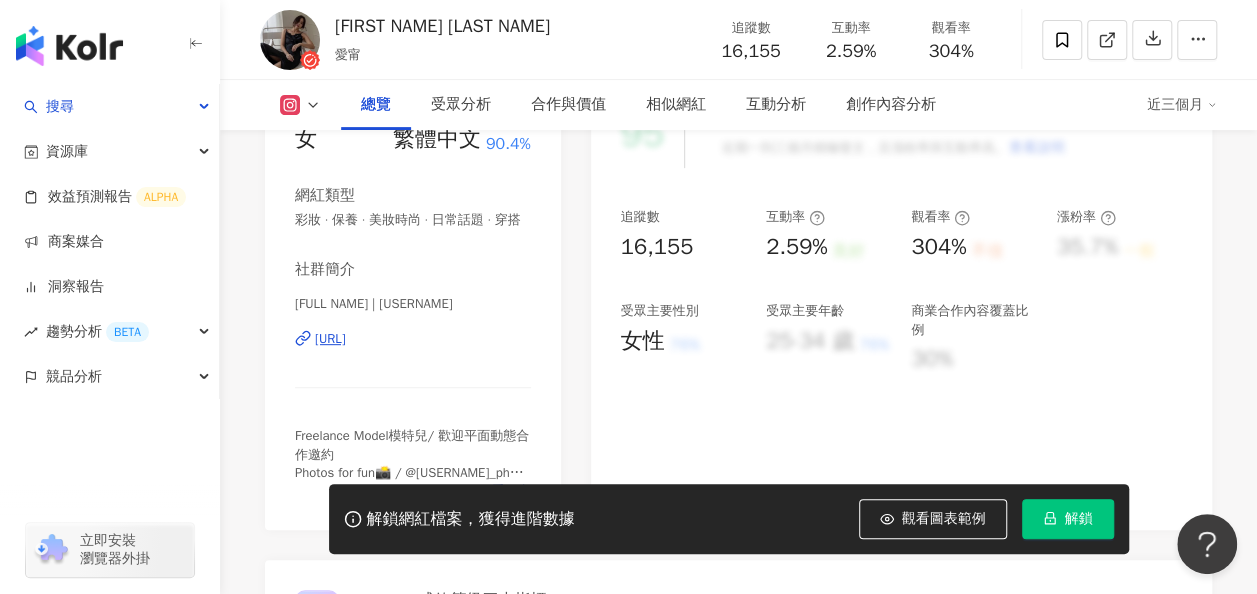click on "解鎖" at bounding box center [1079, 519] 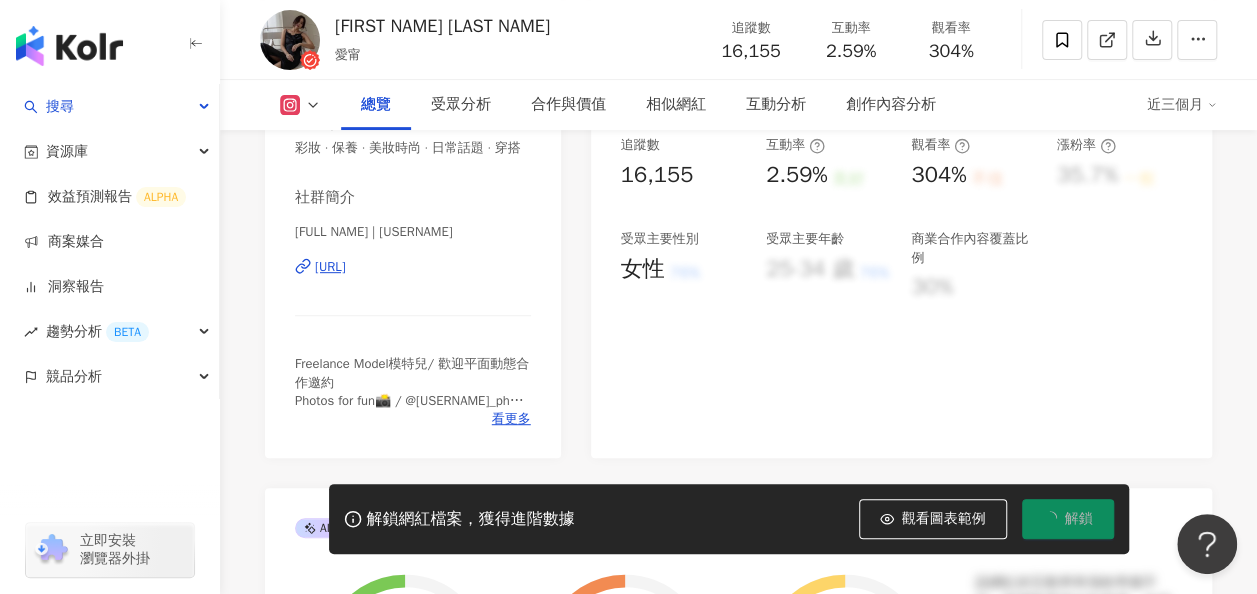 scroll, scrollTop: 700, scrollLeft: 0, axis: vertical 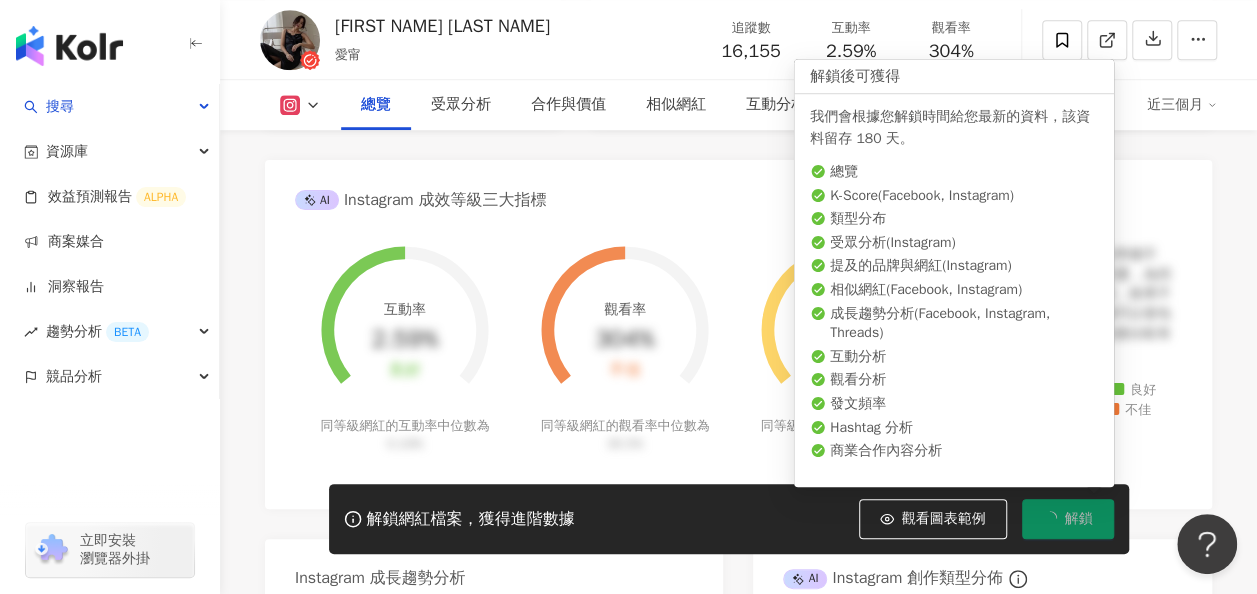 click on "解鎖" at bounding box center (1079, 519) 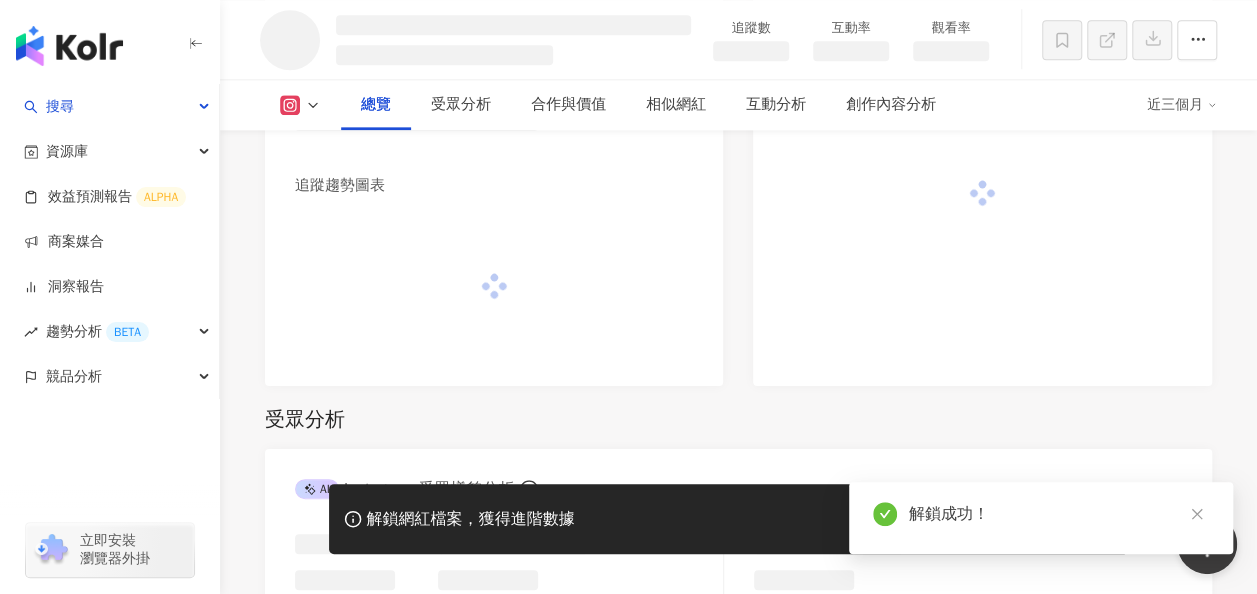 scroll, scrollTop: 967, scrollLeft: 0, axis: vertical 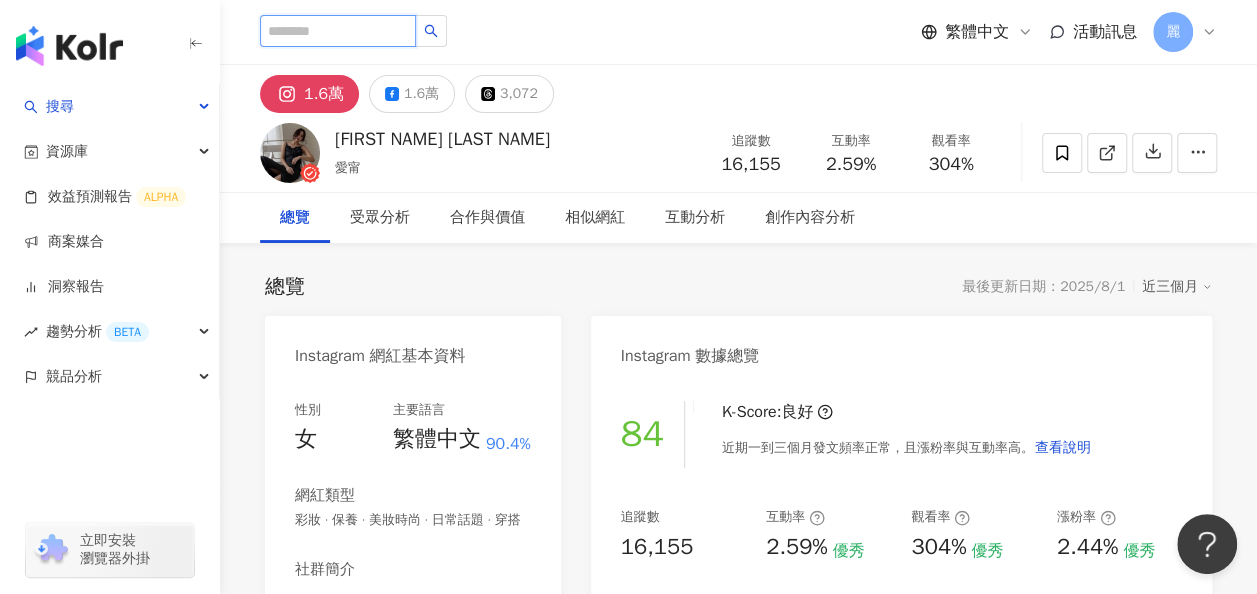 click at bounding box center (338, 31) 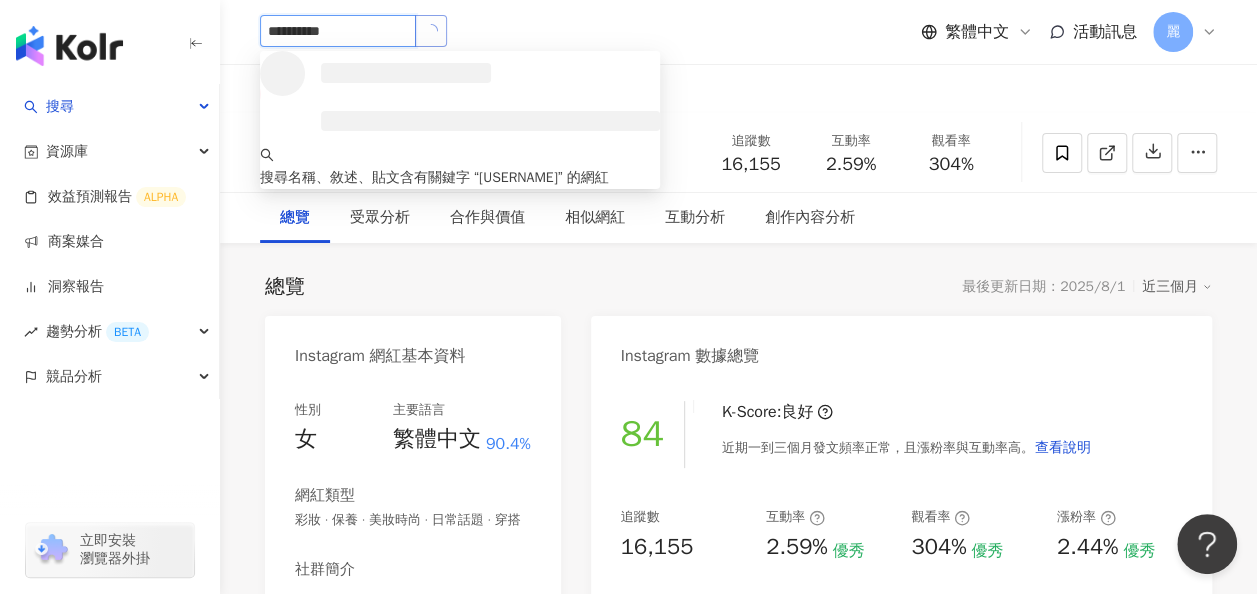 click at bounding box center [431, 31] 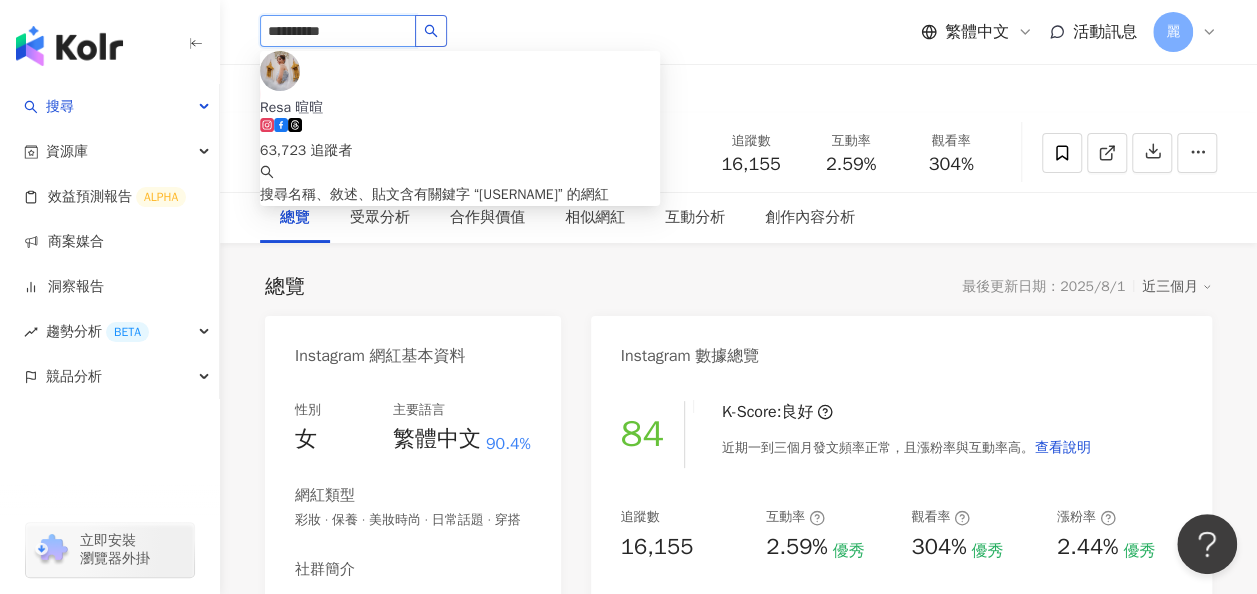 click 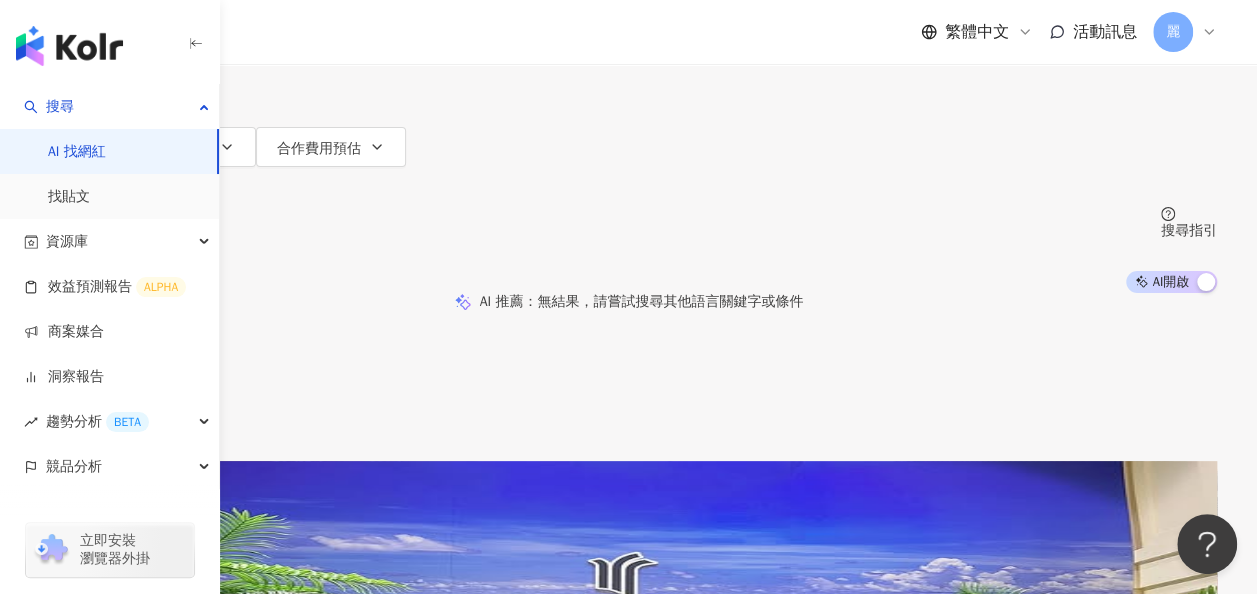 scroll, scrollTop: 100, scrollLeft: 0, axis: vertical 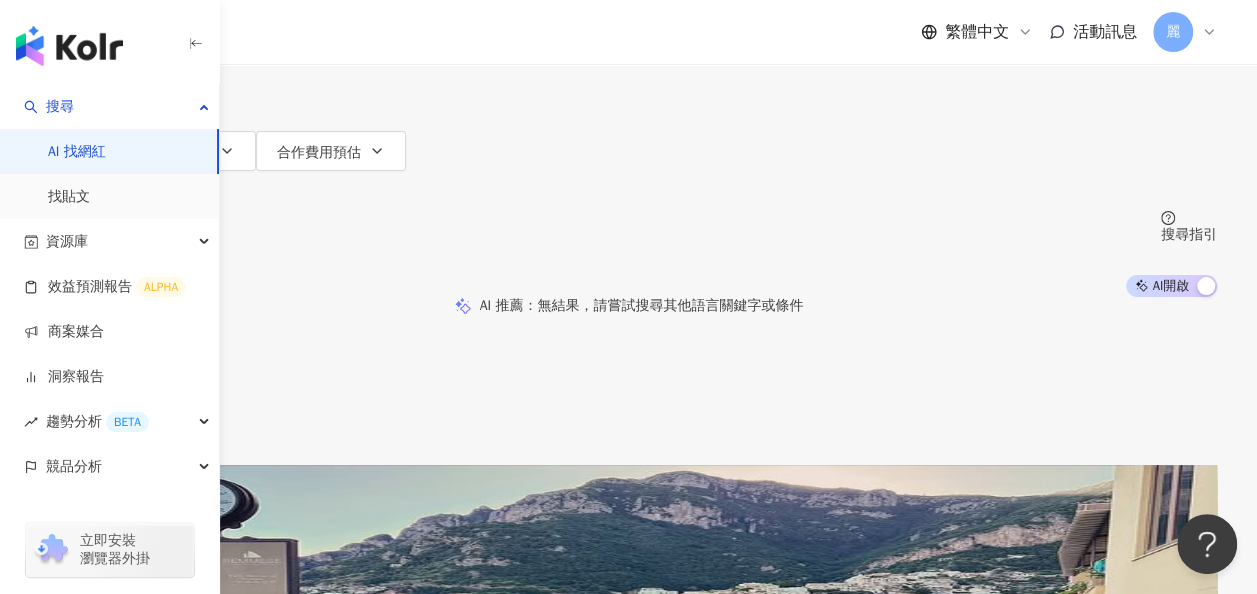 click on "Resa 暄暄" at bounding box center (71, 622) 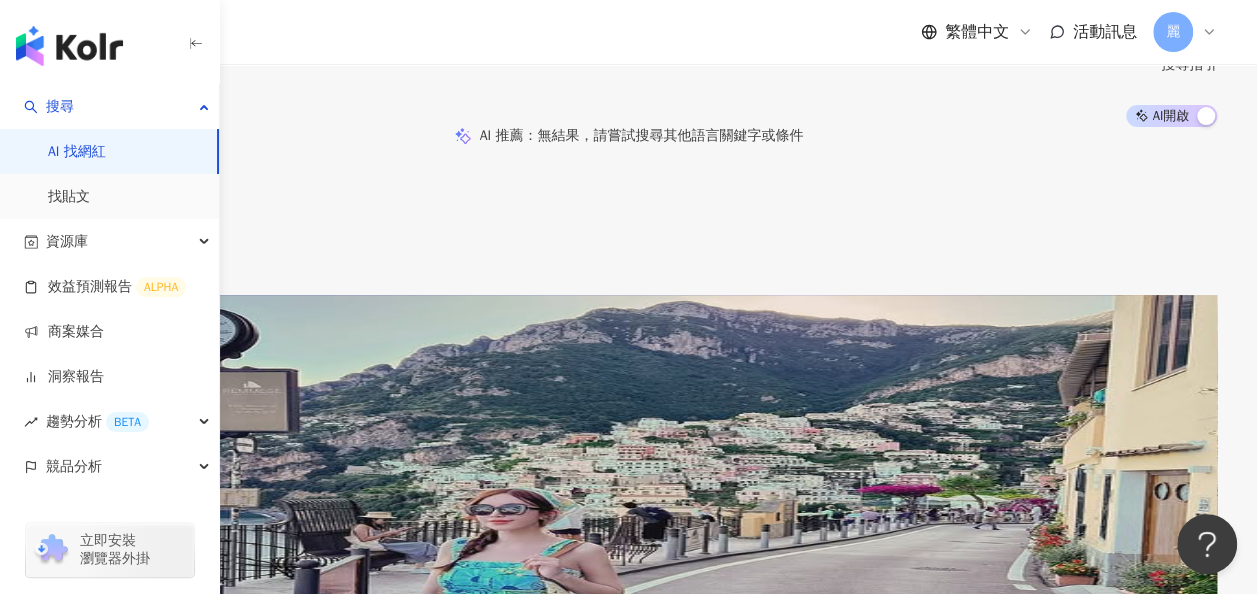 scroll, scrollTop: 158, scrollLeft: 0, axis: vertical 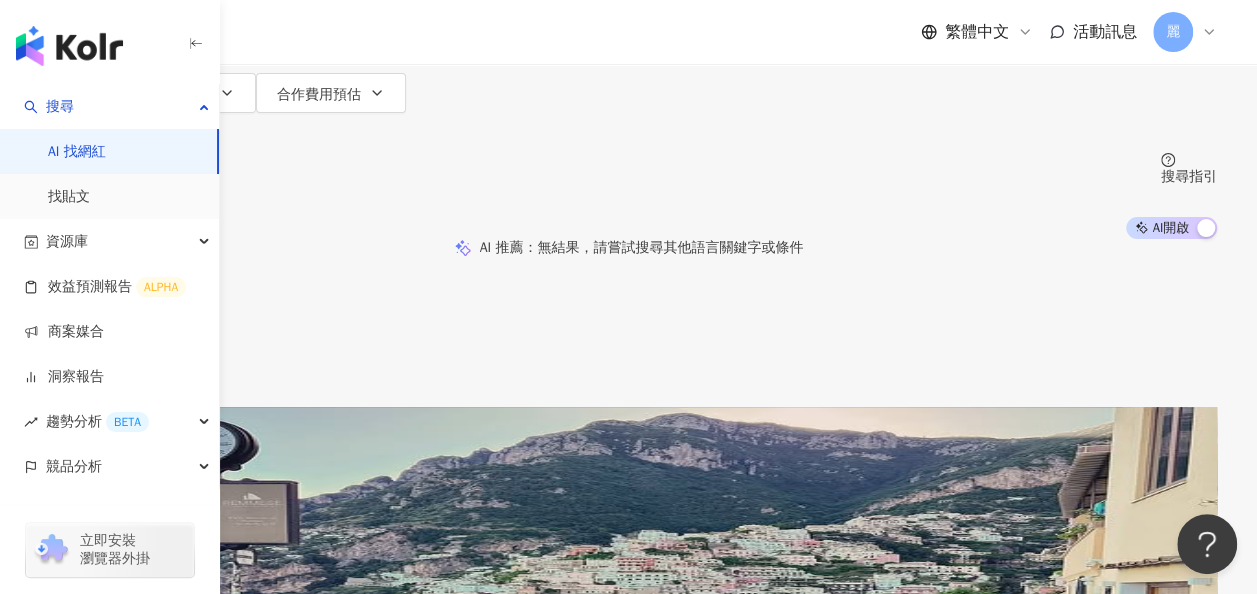 type 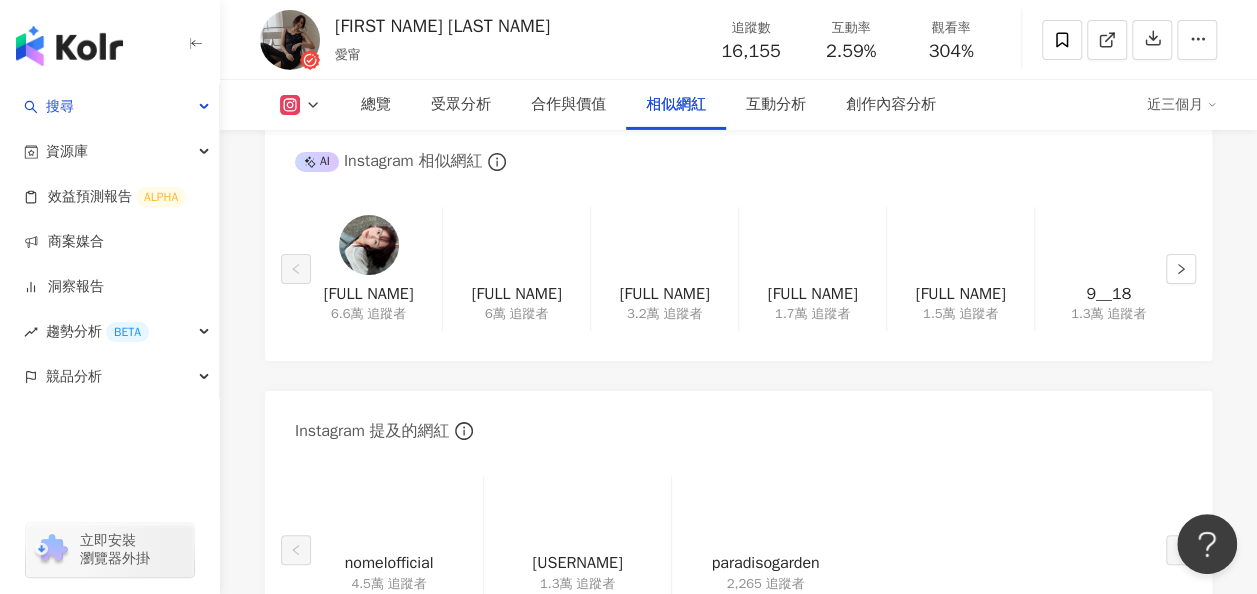 scroll, scrollTop: 3300, scrollLeft: 0, axis: vertical 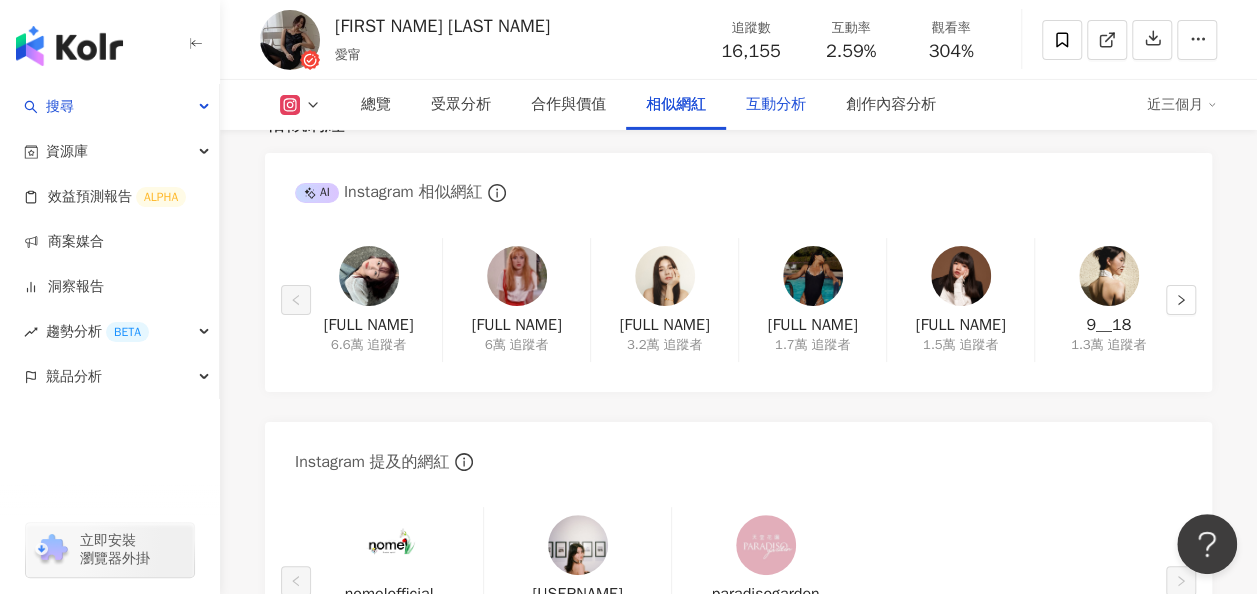 click on "互動分析" at bounding box center [776, 105] 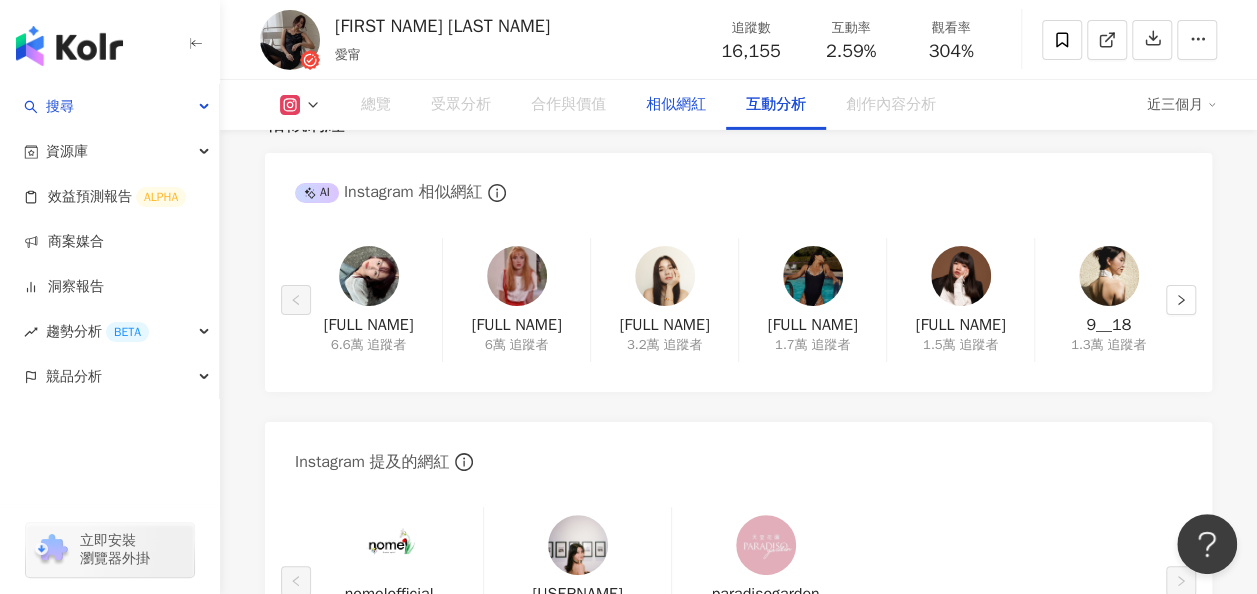 scroll, scrollTop: 3940, scrollLeft: 0, axis: vertical 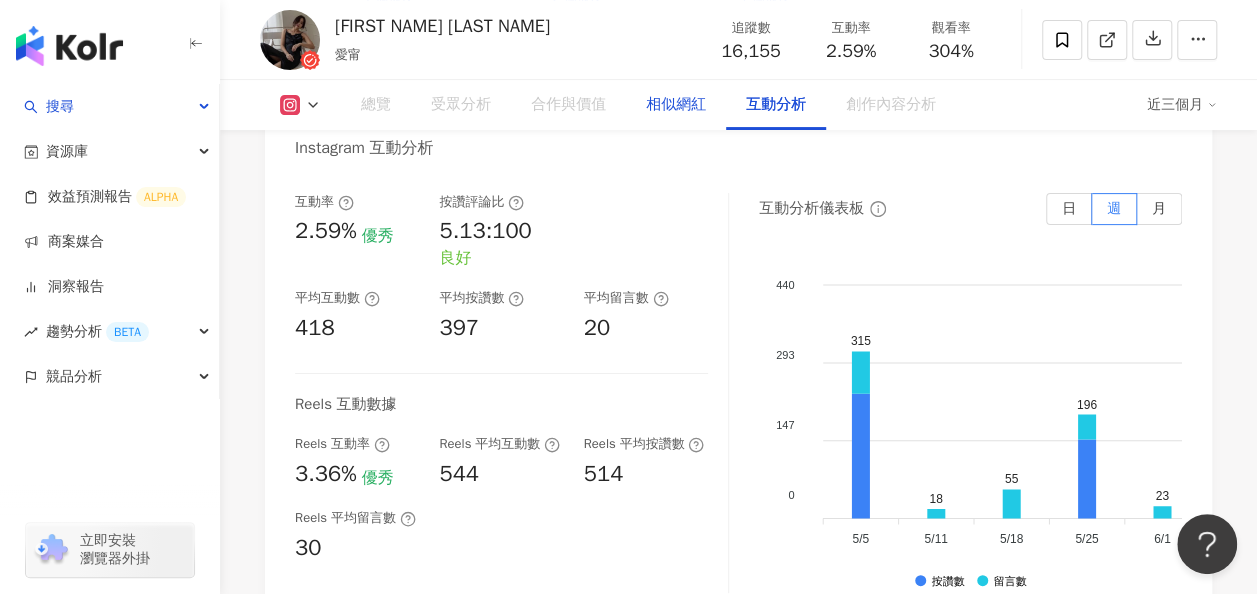 click on "相似網紅" at bounding box center [676, 105] 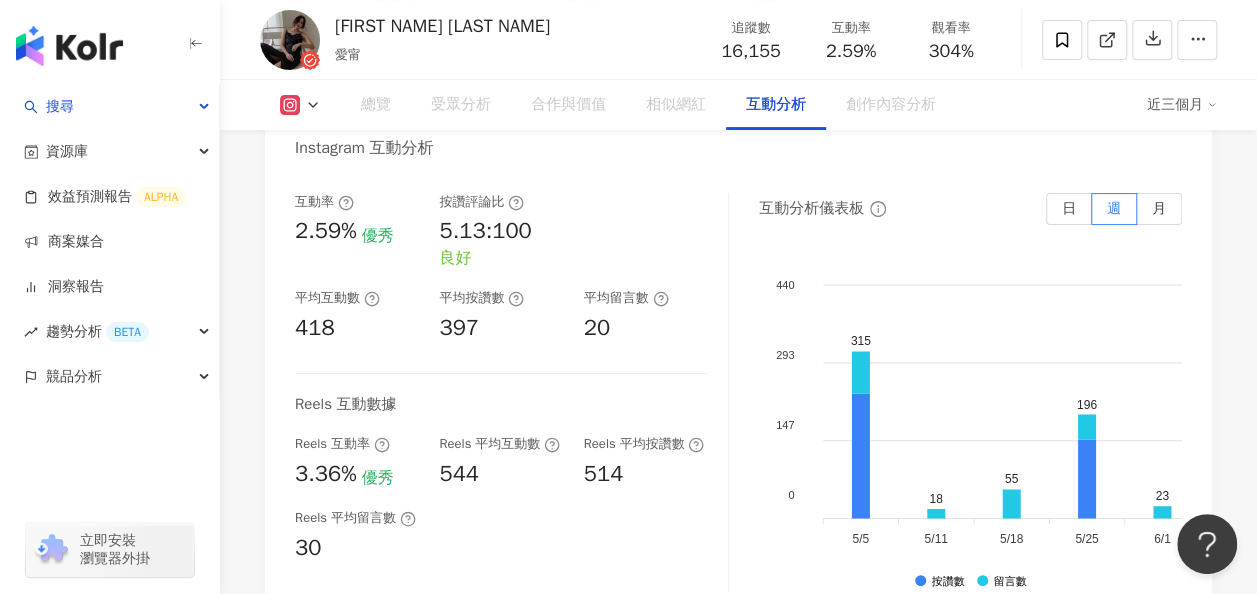 click on "相似網紅" at bounding box center (676, 105) 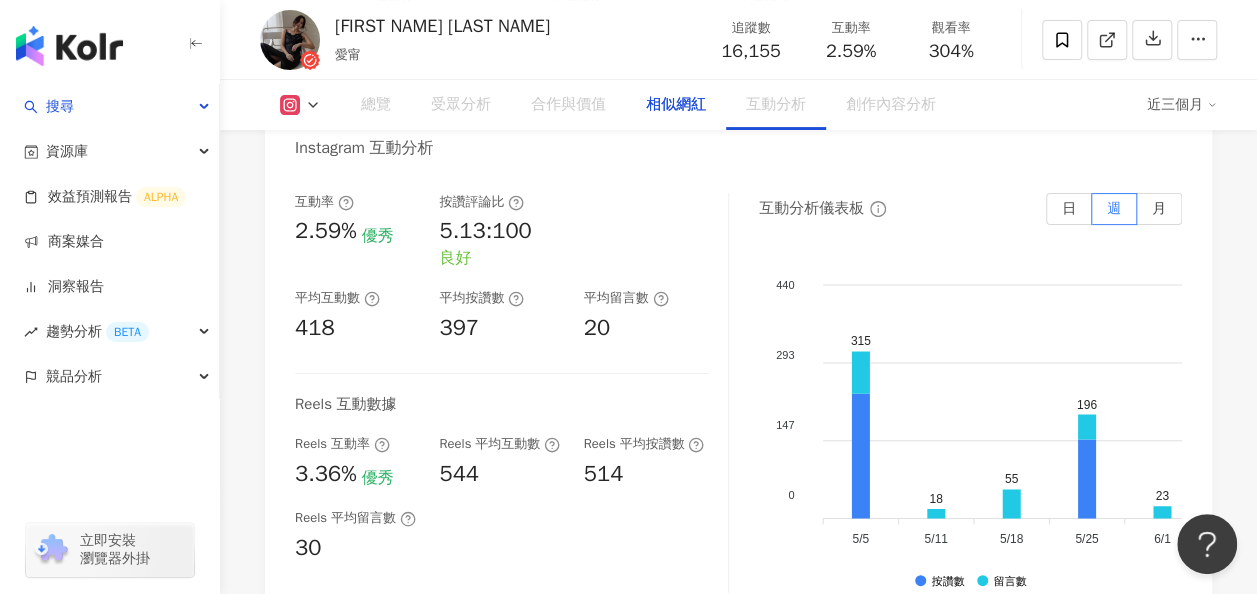 scroll, scrollTop: 3278, scrollLeft: 0, axis: vertical 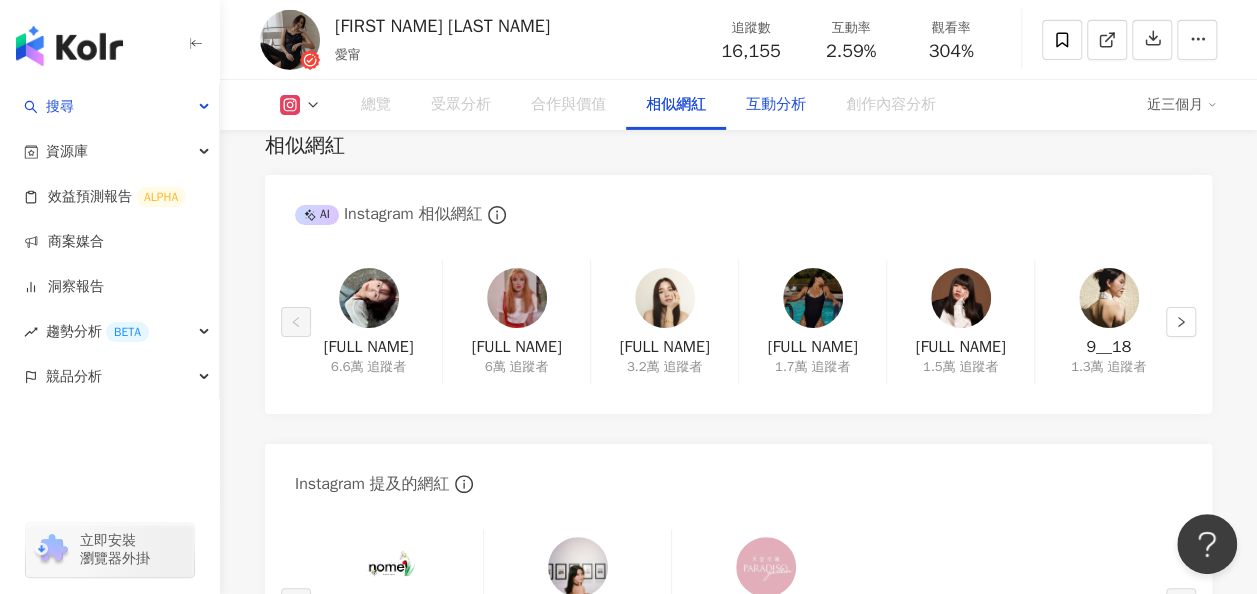 click on "互動分析" at bounding box center (776, 105) 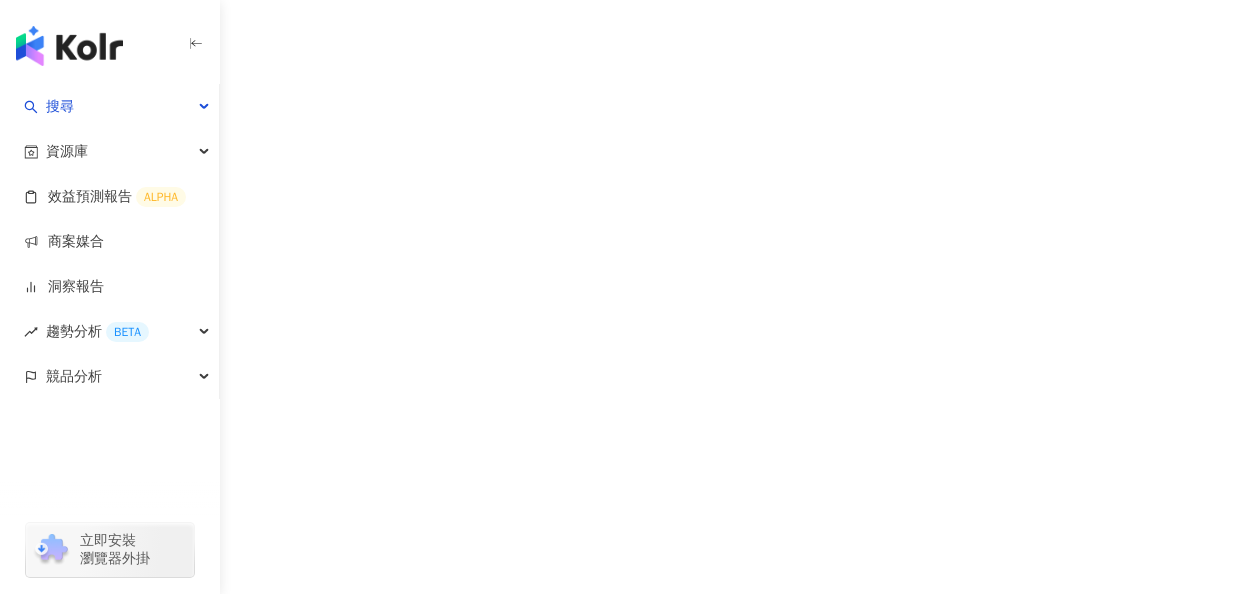 scroll, scrollTop: 0, scrollLeft: 0, axis: both 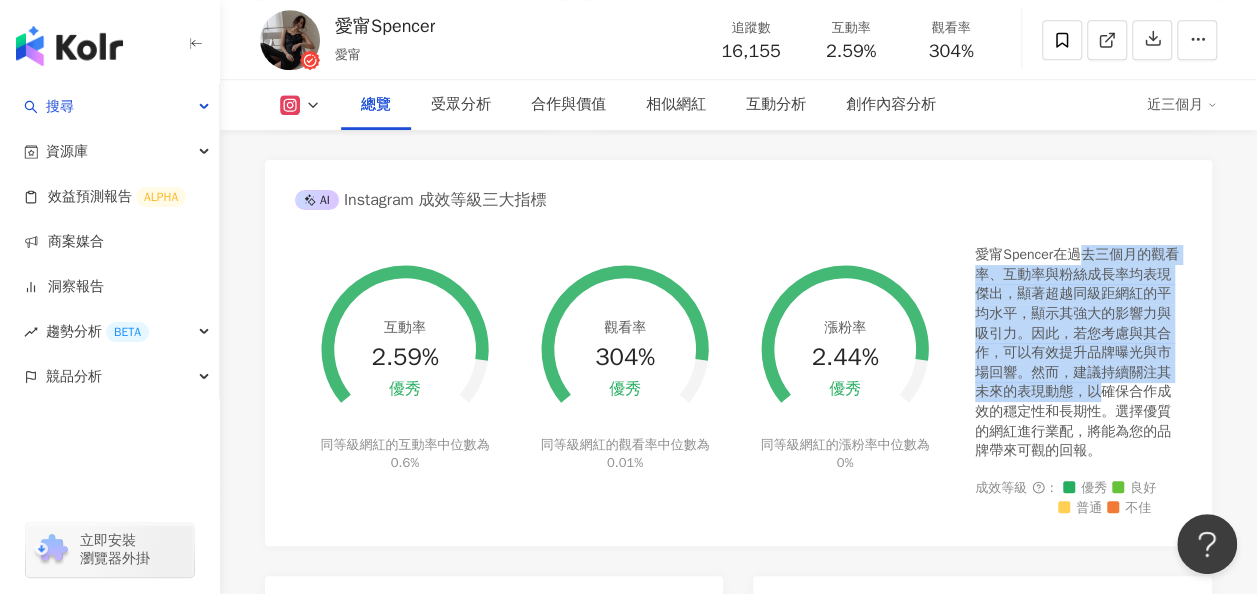 drag, startPoint x: 1088, startPoint y: 264, endPoint x: 1114, endPoint y: 412, distance: 150.26643 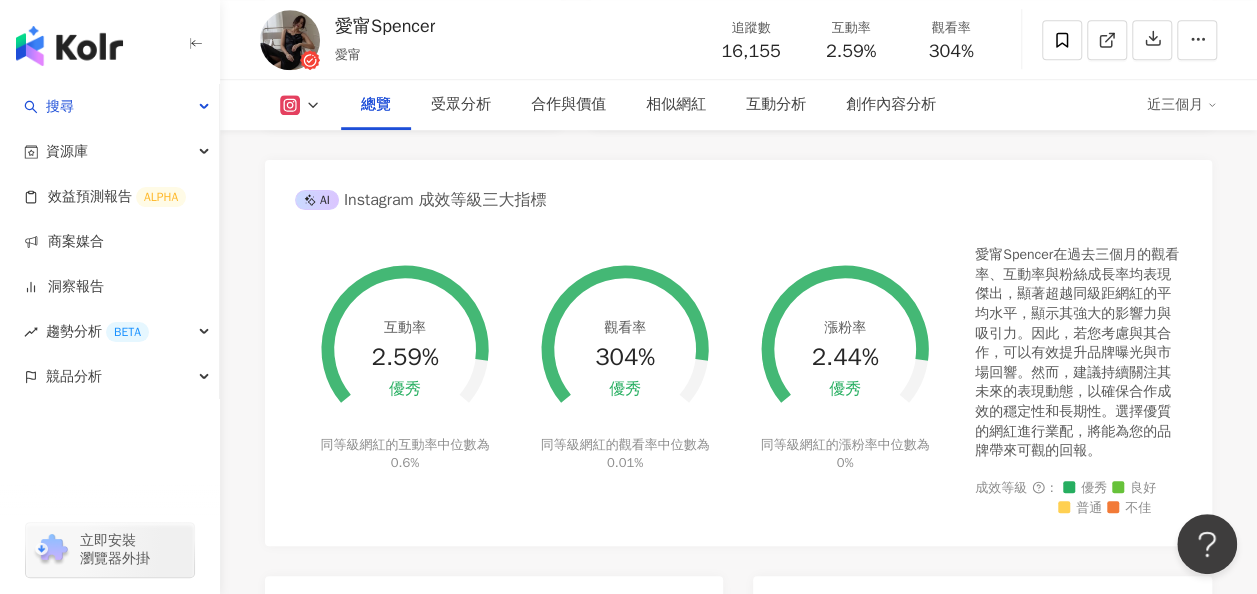 drag, startPoint x: 1114, startPoint y: 412, endPoint x: 1064, endPoint y: 439, distance: 56.82429 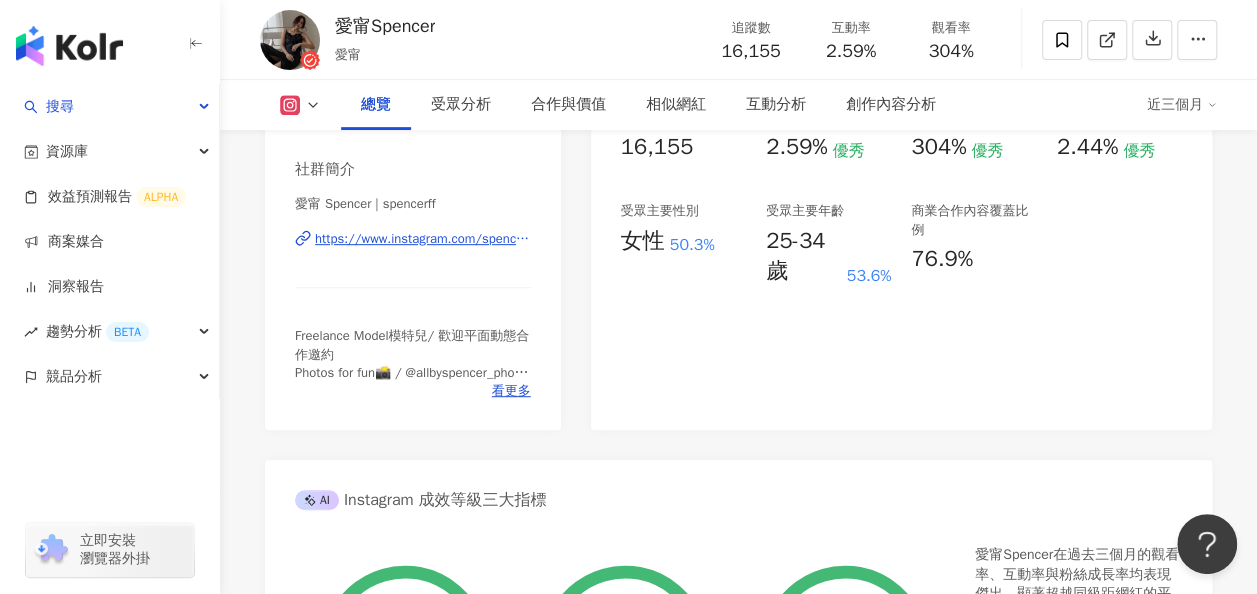 scroll, scrollTop: 0, scrollLeft: 0, axis: both 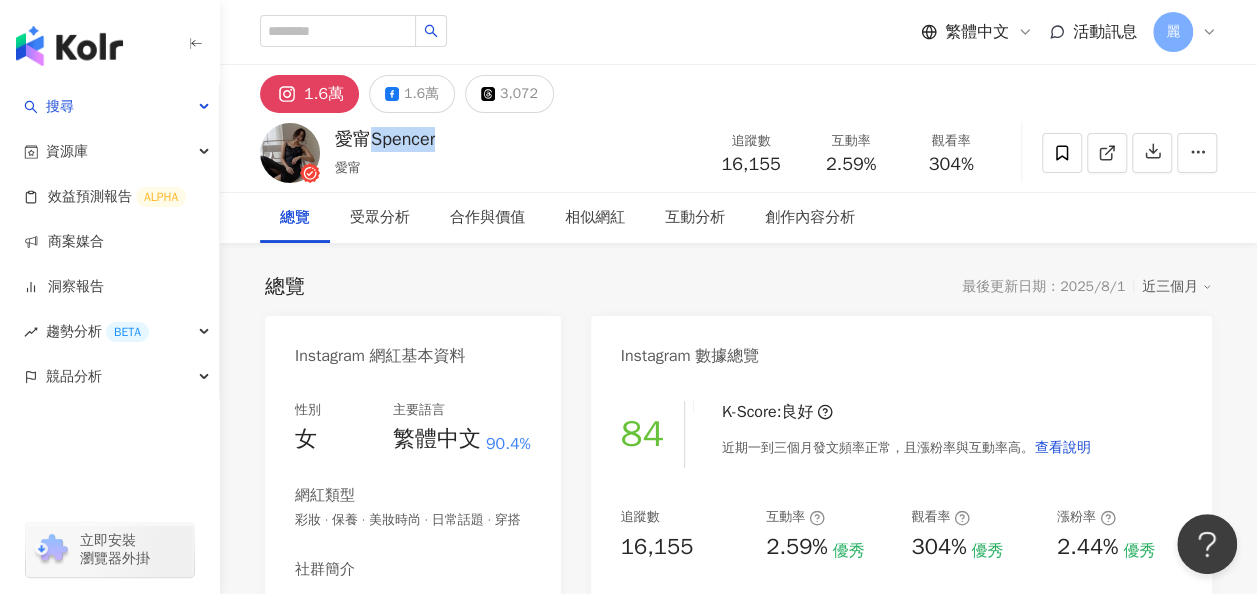 drag, startPoint x: 480, startPoint y: 151, endPoint x: 367, endPoint y: 146, distance: 113.110565 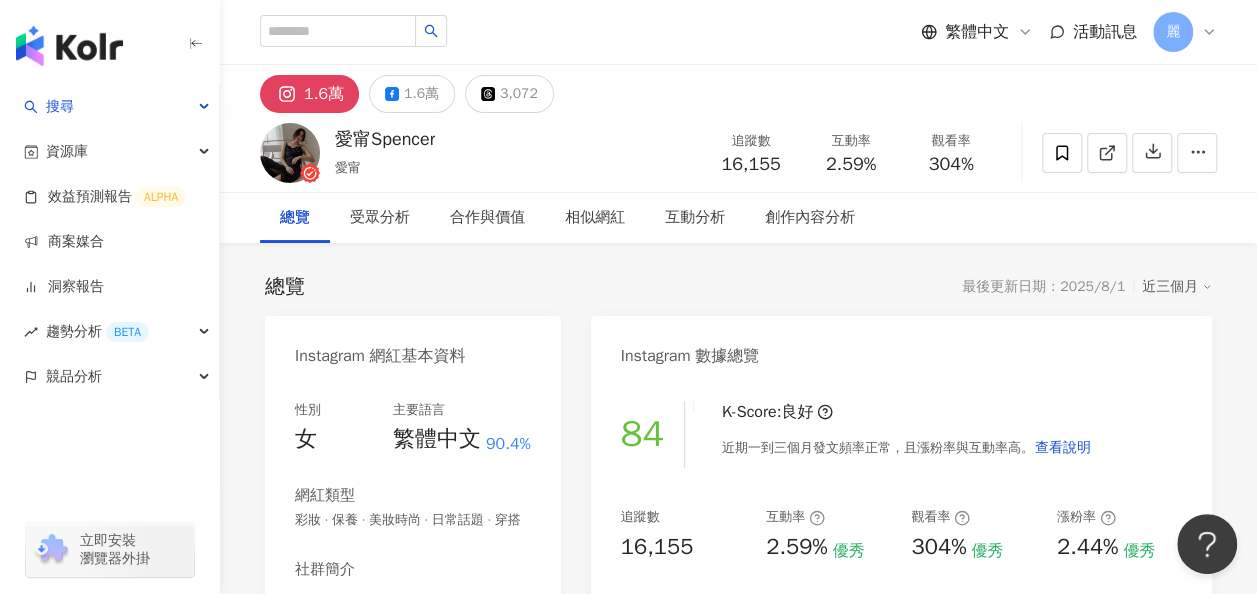 drag, startPoint x: 367, startPoint y: 146, endPoint x: 484, endPoint y: 159, distance: 117.72001 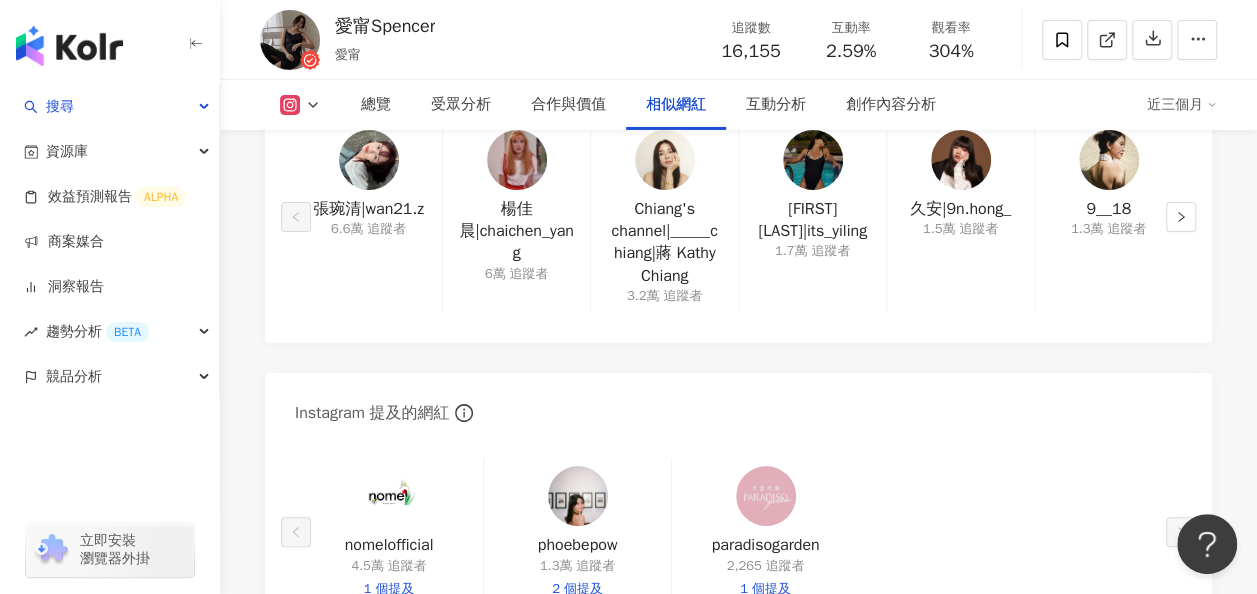 scroll, scrollTop: 3300, scrollLeft: 0, axis: vertical 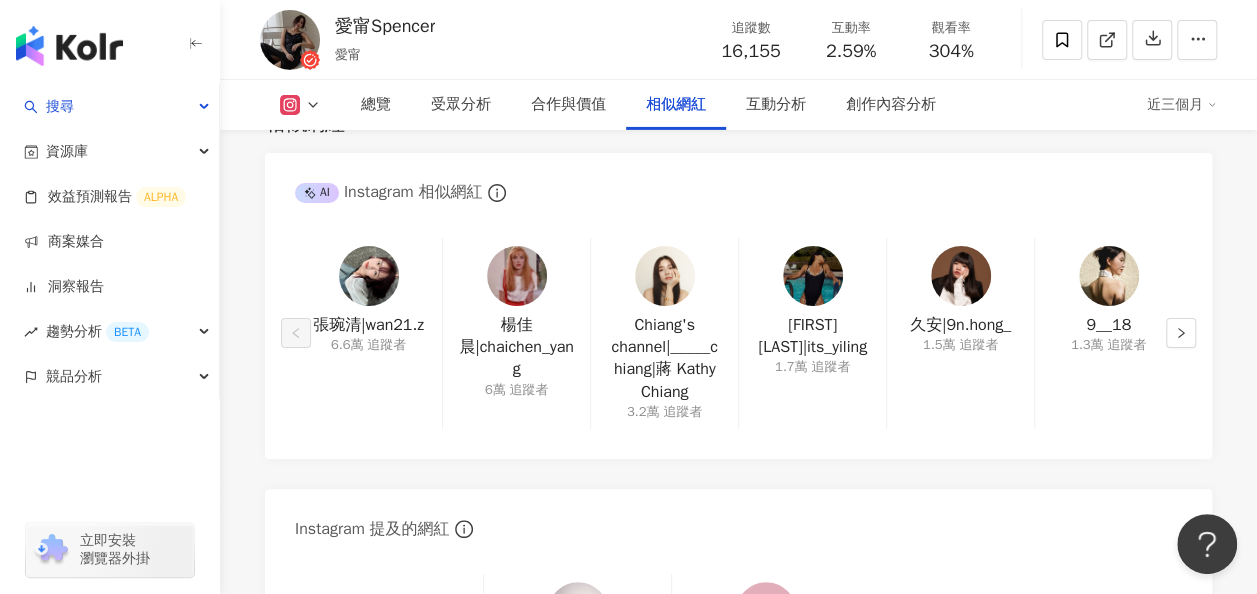 click at bounding box center (369, 276) 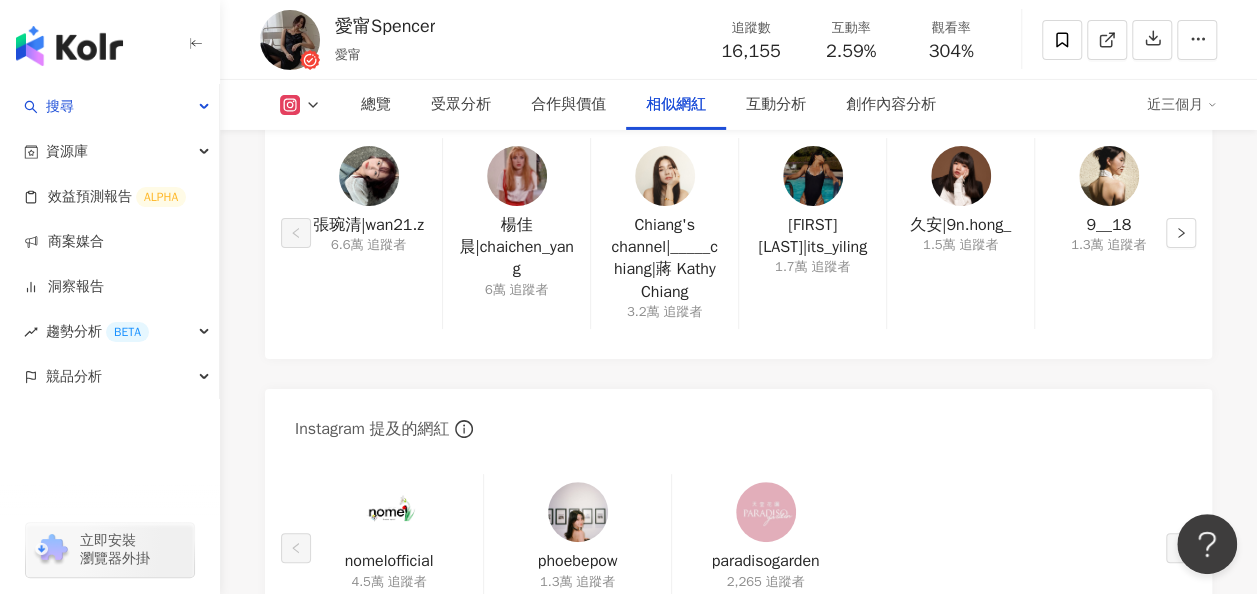 click on "AI Instagram 相似網紅 張琬清|wan21.z 6.6萬 追蹤者 楊佳晨|chaichen_yang 6萬 追蹤者 Chiang's channel|_____chiang|蔣 Kathy Chiang 3.2萬 追蹤者 Tiff Lu|its_yiling 1.7萬 追蹤者 久安|9n.hong_ 1.5萬 追蹤者 9__18 1.3萬 追蹤者 Instagram 提及的網紅 nomelofficial 4.5萬   追蹤者 1 個提及 phoebepow 1.3萬   追蹤者 2 個提及 paradisogarden 2,265   追蹤者 1 個提及" at bounding box center [738, 353] 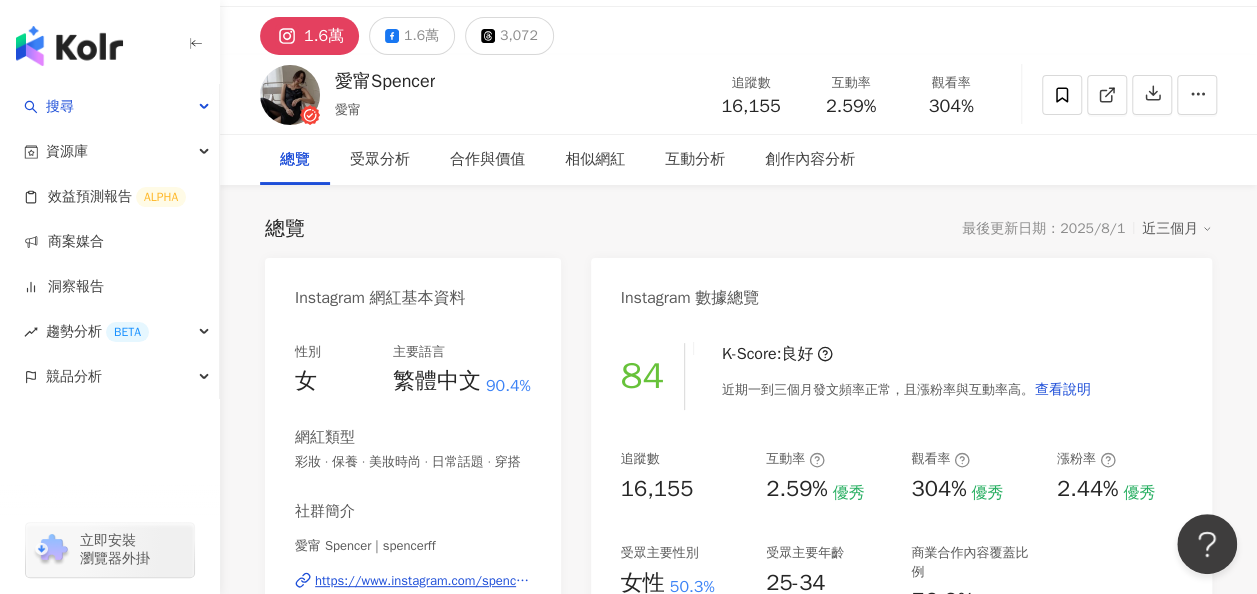 scroll, scrollTop: 100, scrollLeft: 0, axis: vertical 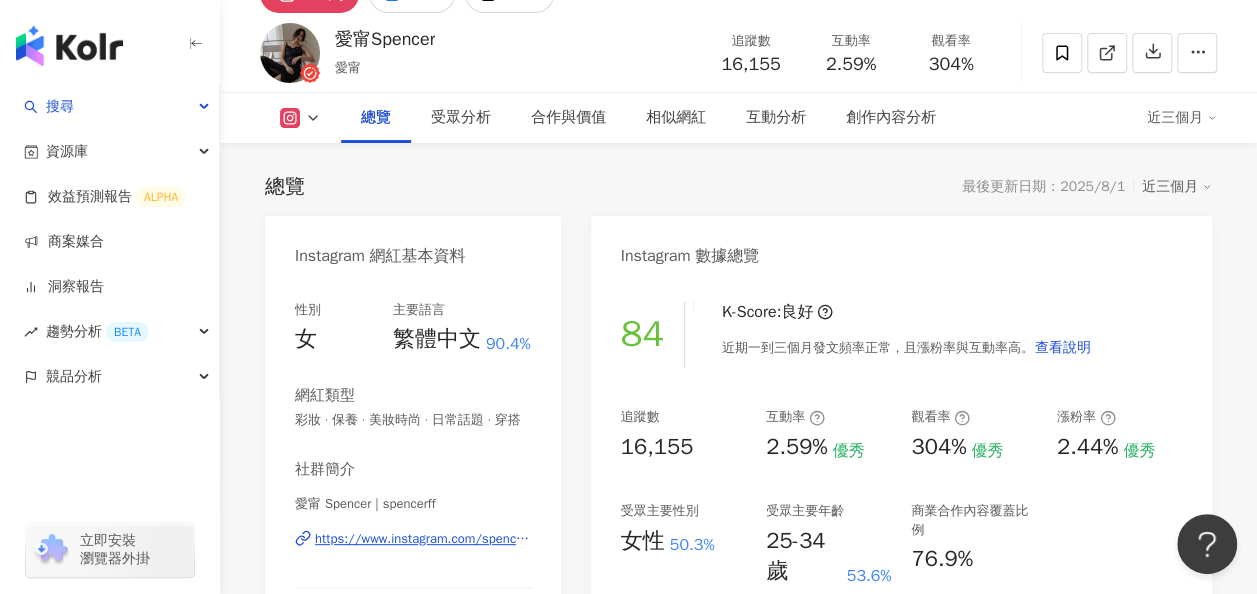click on "總覽 最後更新日期：2025/8/1 近三個月" at bounding box center [738, 187] 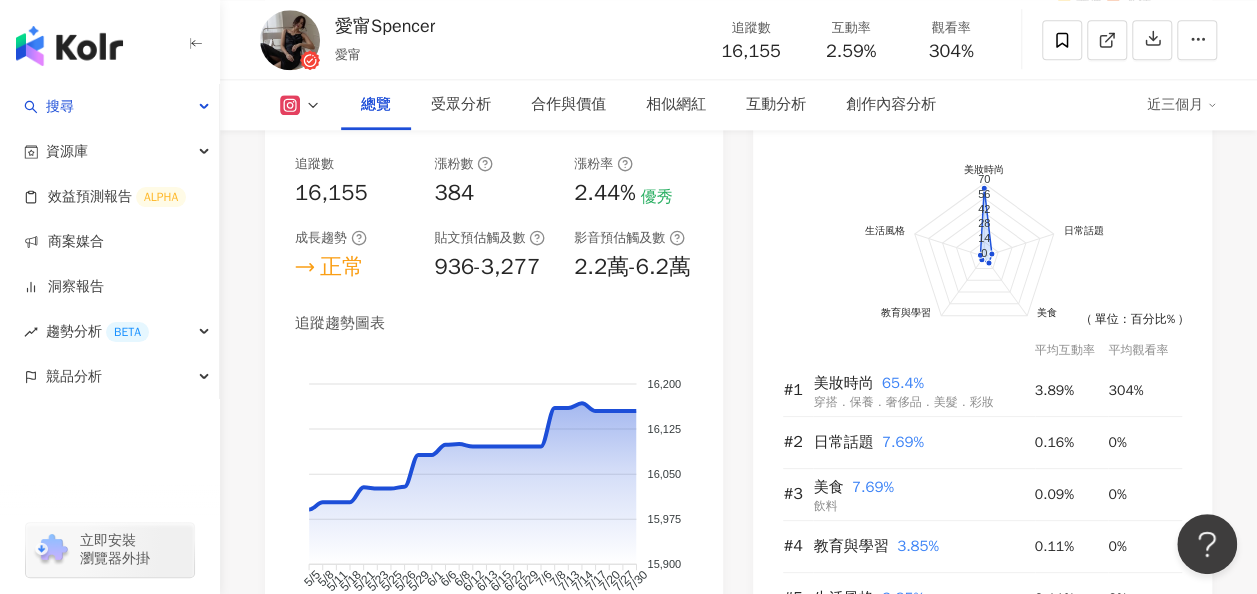 scroll, scrollTop: 1200, scrollLeft: 0, axis: vertical 